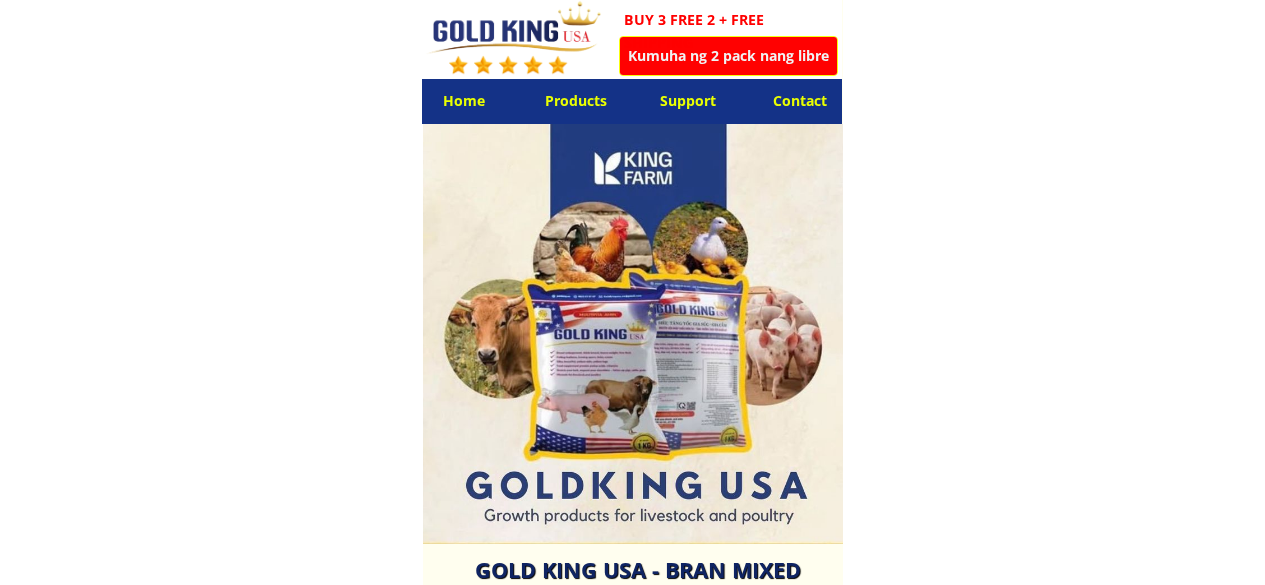 scroll, scrollTop: 0, scrollLeft: 0, axis: both 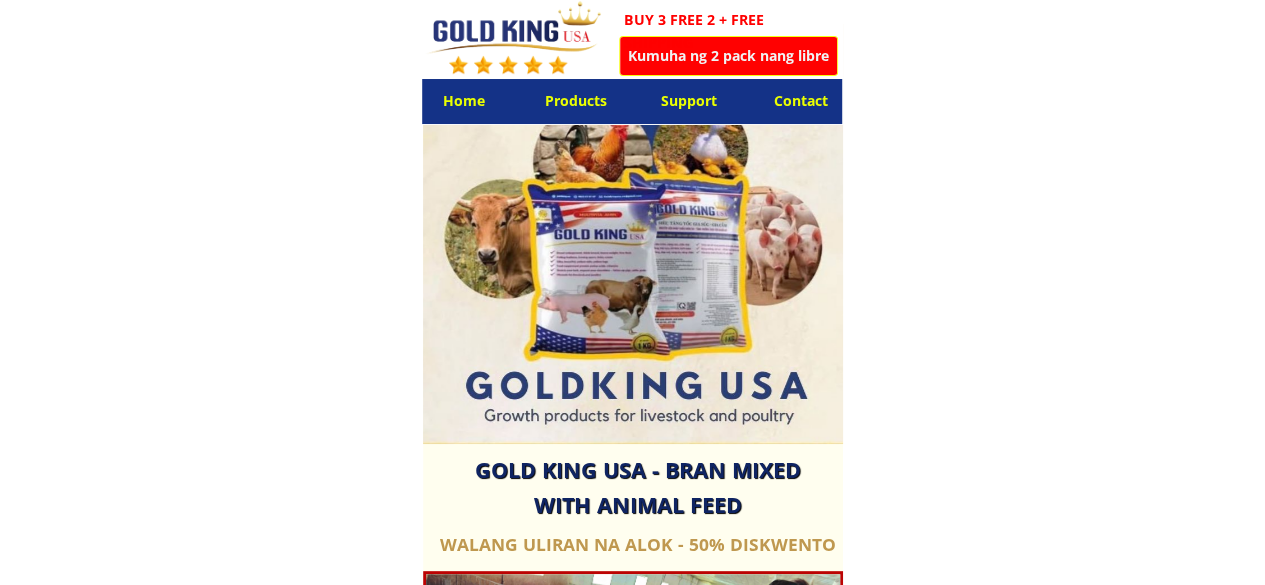 click on "Home Products Support Contact Kumuha ng 2 pack nang libre BUY 3 FREE 2 + FREE SHIPPING GOLD KING USA - Bran mixed with animal feed Shorten breeding time Increase animal absorption Palakasin ang resistensya ng hayop Madaling gamitin, lubos na epektibo Walang uliran na alok - 50% diskwento FAD CERTIFIED HIGH QUALITY PRODUCT Tumutulong na paikliin ang oras na kailangan para sa mga baboy upang pumunta sa merkado. Tinutulungan ang mga manok na mangitlog ng 280 hanggang 310 na itlog sa loob ng 1 taon. Ang mga enzyme tulad ng xylanase, protease at phytase ay nagpapataas ng resistensya at nakaiwas sa sakit. Ang mga hayop ay sumisipsip ng mabuti, ang dumi ay hindi malansa, ang kalidad ng karne ay pamantayan, masarap at ibinebenta sa mataas na presyo. Bakit gagamitin ang Gold King USA? ANG GOLD KING USA ESPECIALLY EFFECTIVE FOR POULTRY - Mabilis na pagtaas ng timbang: Ang mga baboy ay tumaba nang malaki pagkatapos lamang ng 7-10 araw ng pag-aalaga, na nagpapaikli sa oras sa pagbebenta.
Impormasyon ng produkto   00" at bounding box center [632, 5748] 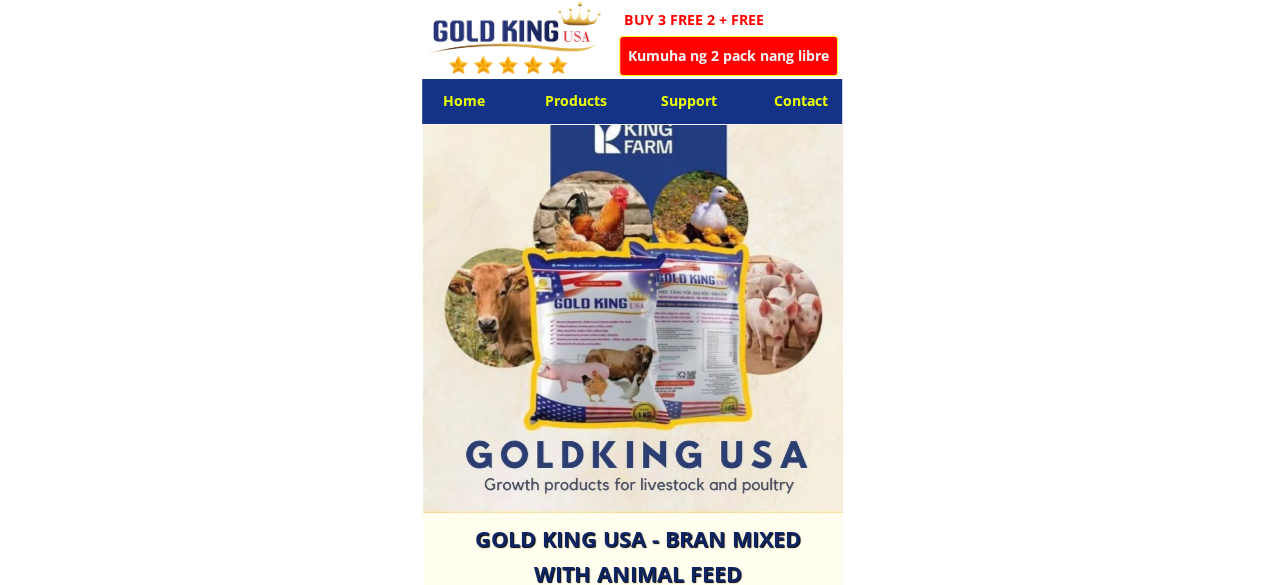 scroll, scrollTop: 0, scrollLeft: 0, axis: both 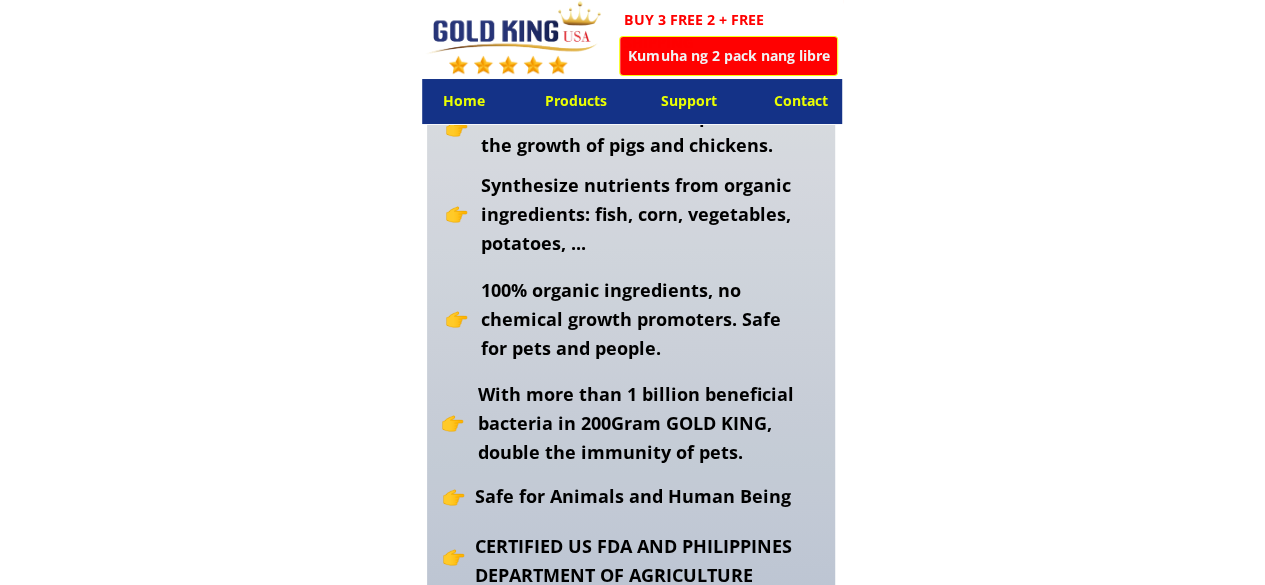 click on "Kumuha ng 2 pack nang libre" at bounding box center [728, 56] 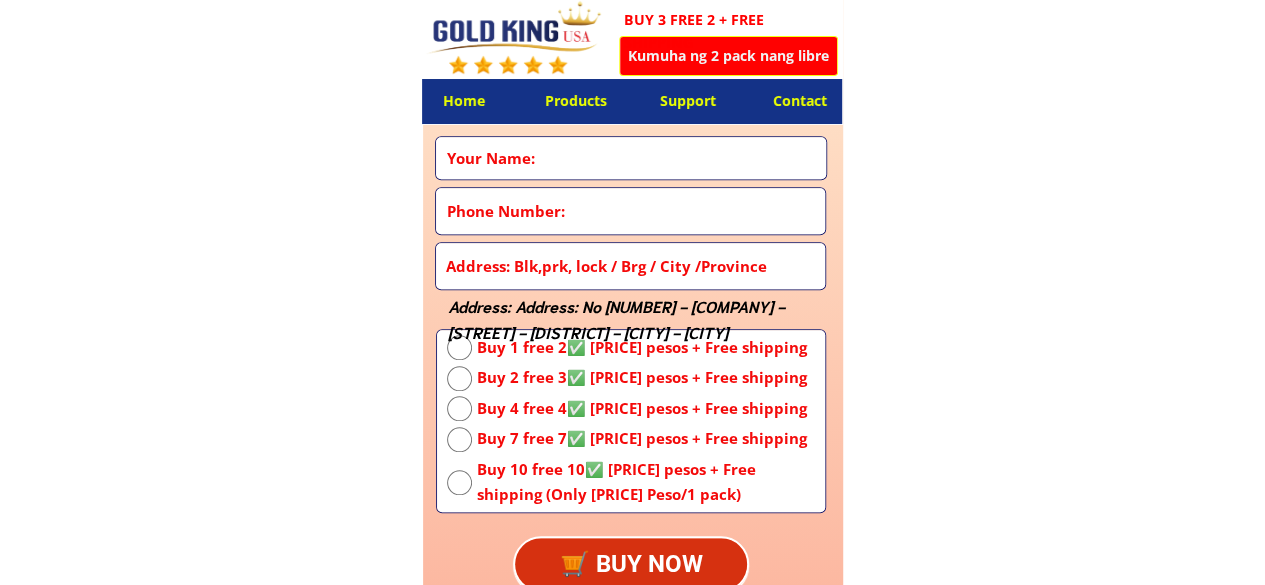 scroll, scrollTop: 4498, scrollLeft: 0, axis: vertical 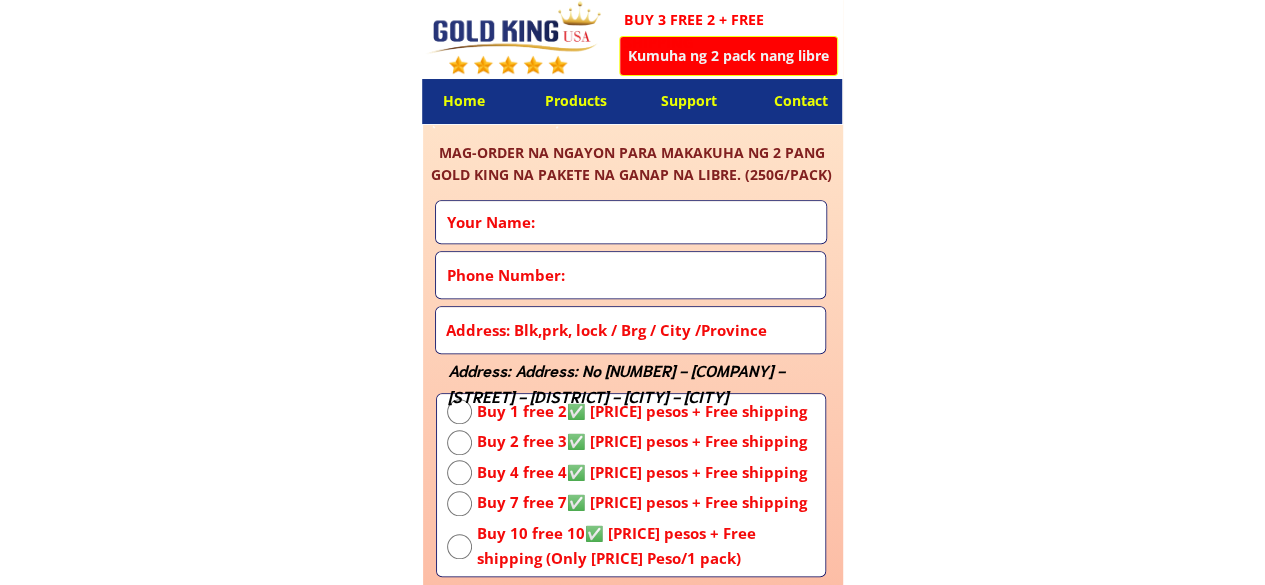 click on "Buy 10 free 10✅ [PRICE] pesos + Free shipping (Only [PRICE] Peso/1 pack)" at bounding box center (646, 546) 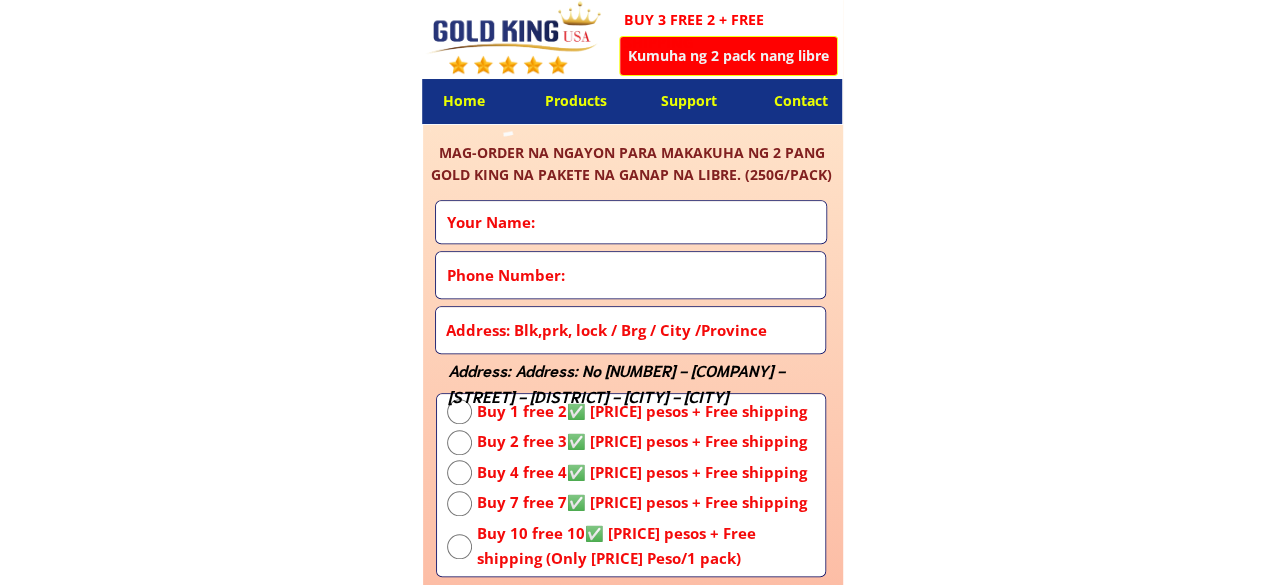 radio on "true" 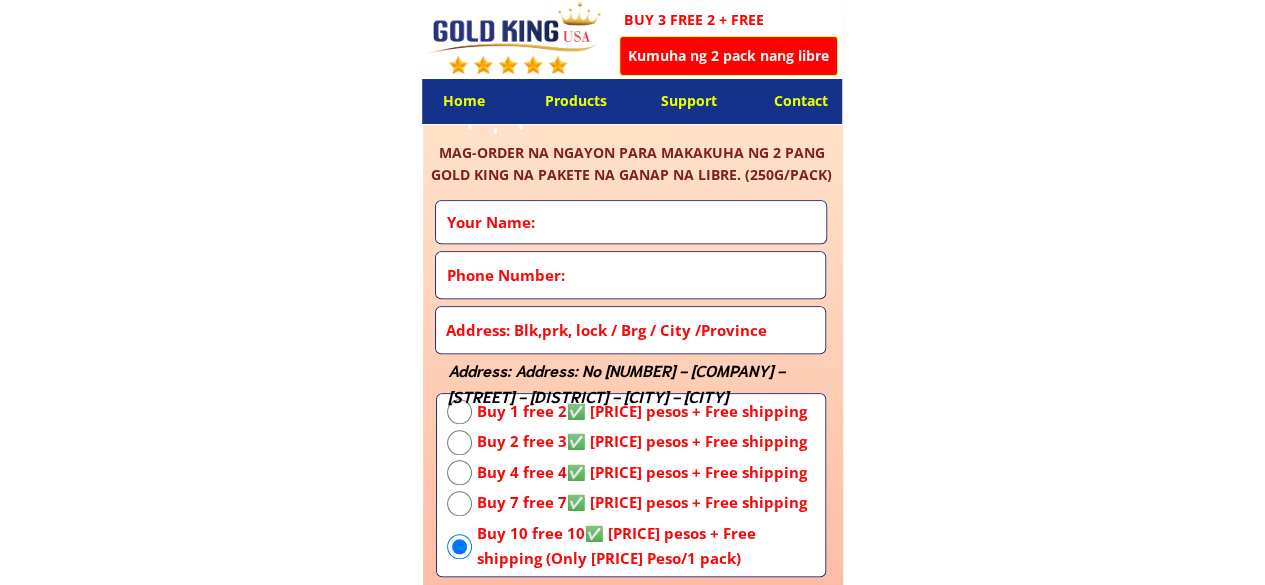 click on "Buy 7 free 7✅ [PRICE] pesos + Free shipping" at bounding box center [646, 503] 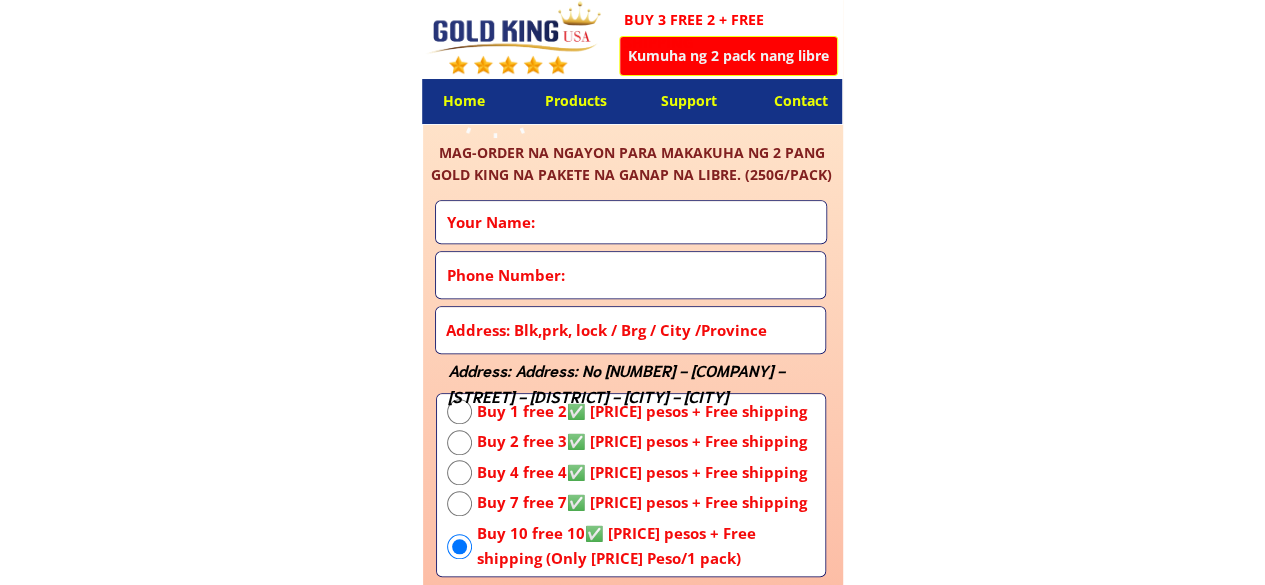 radio on "true" 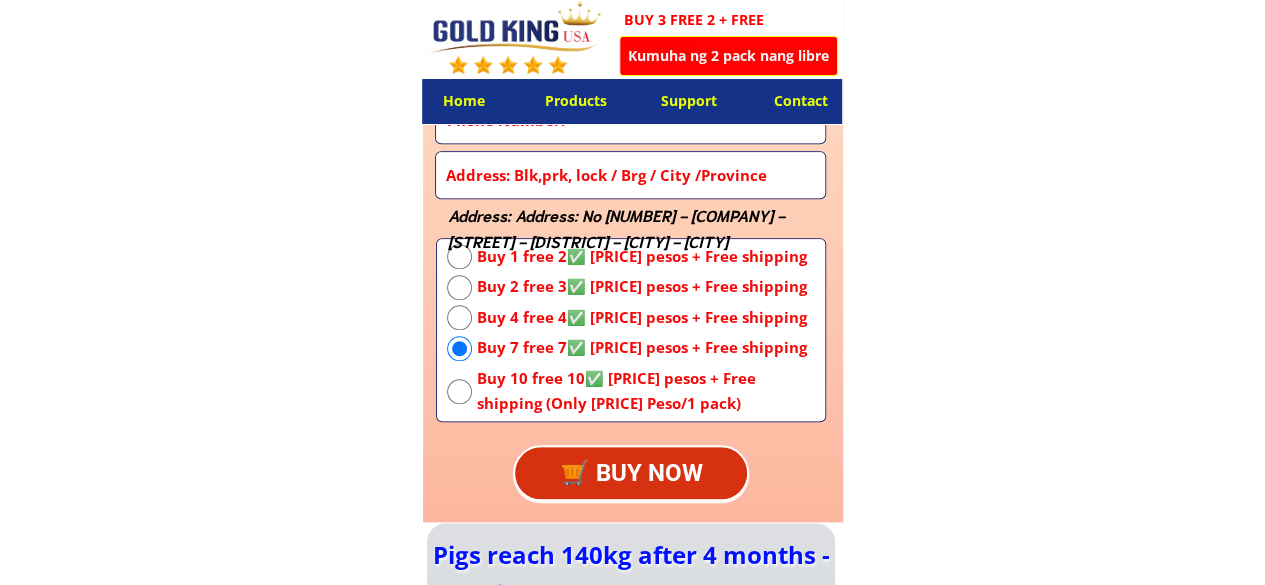 scroll, scrollTop: 4798, scrollLeft: 0, axis: vertical 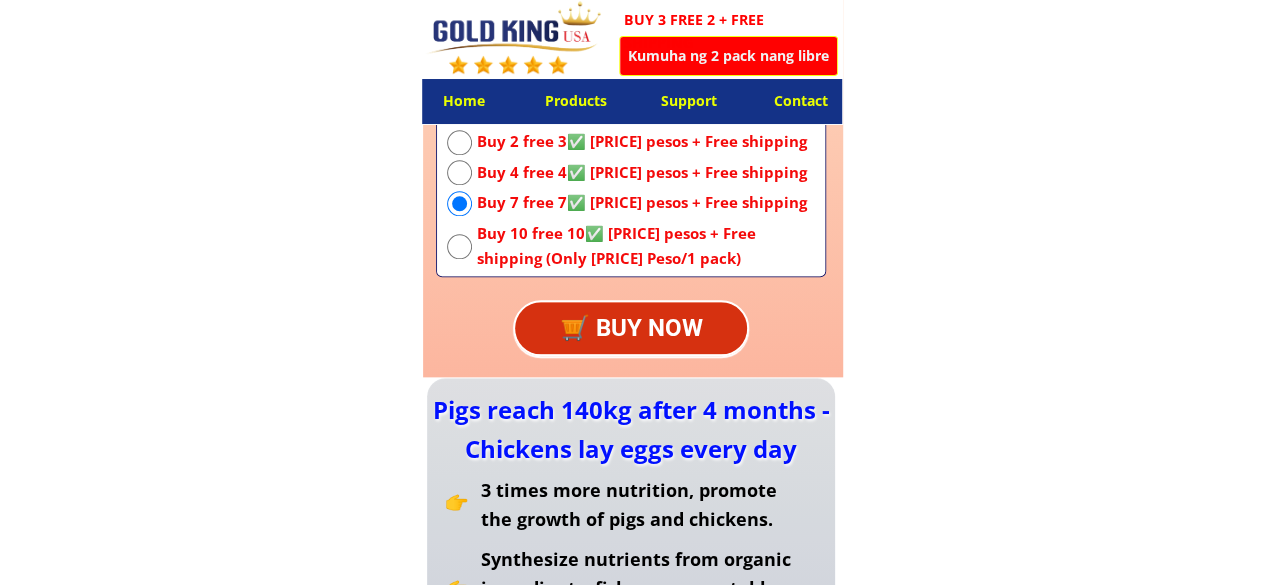 click on "Home Products Support Contact Kumuha ng 2 pack nang libre BUY 3 FREE 2 + FREE SHIPPING GOLD KING USA - Bran mixed with animal feed Shorten breeding time Increase animal absorption Palakasin ang resistensya ng hayop Madaling gamitin, lubos na epektibo Walang uliran na alok - 50% diskwento FAD CERTIFIED HIGH QUALITY PRODUCT Tumutulong na paikliin ang oras na kailangan para sa mga baboy upang pumunta sa merkado. Tinutulungan ang mga manok na mangitlog ng 280 hanggang 310 na itlog sa loob ng 1 taon. Ang mga enzyme tulad ng xylanase, protease at phytase ay nagpapataas ng resistensya at nakaiwas sa sakit. Ang mga hayop ay sumisipsip ng mabuti, ang dumi ay hindi malansa, ang kalidad ng karne ay pamantayan, masarap at ibinebenta sa mataas na presyo. Bakit gagamitin ang Gold King USA? ANG GOLD KING USA ESPECIALLY EFFECTIVE FOR POULTRY - Mabilis na pagtaas ng timbang: Ang mga baboy ay tumaba nang malaki pagkatapos lamang ng 7-10 araw ng pag-aalaga, na nagpapaikli sa oras sa pagbebenta.
Impormasyon ng produkto   00" at bounding box center [632, 1050] 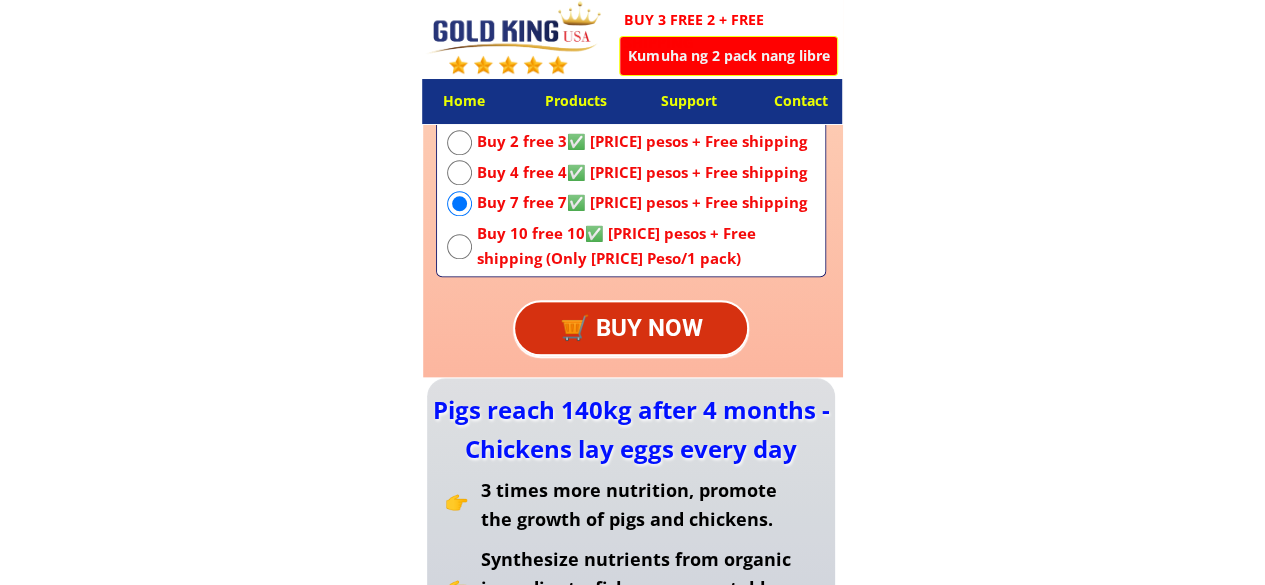 click on "Buy 10 free 10✅ [PRICE] pesos + Free shipping (Only [PRICE] Peso/1 pack)" at bounding box center (646, 246) 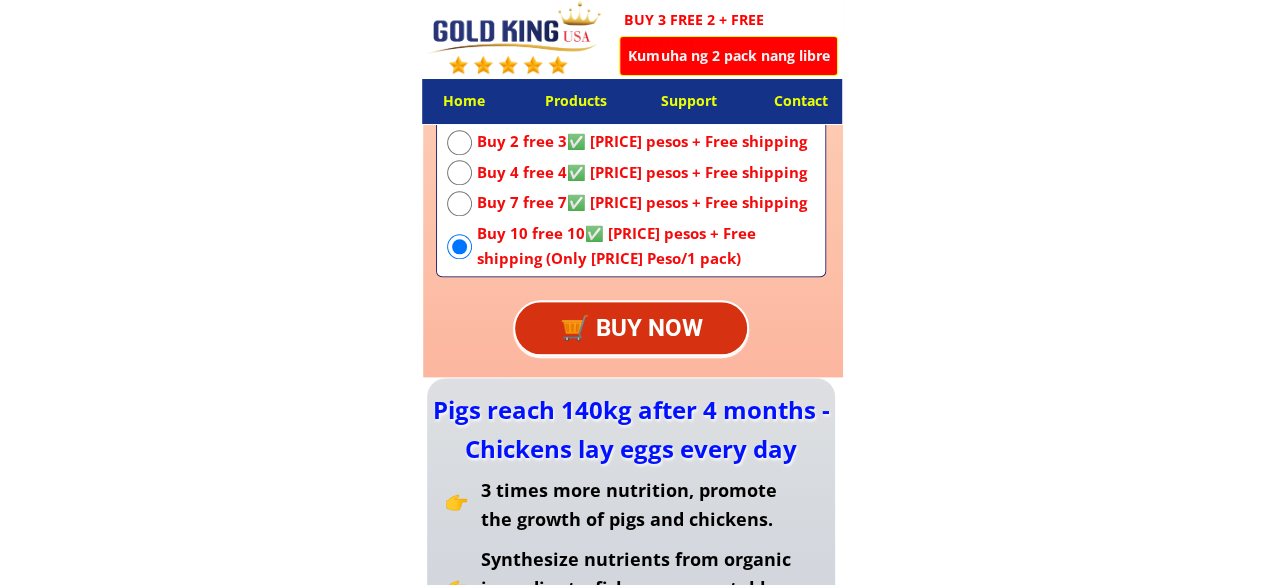 click on "Buy 7 free 7✅ [PRICE] pesos + Free shipping" at bounding box center (646, 203) 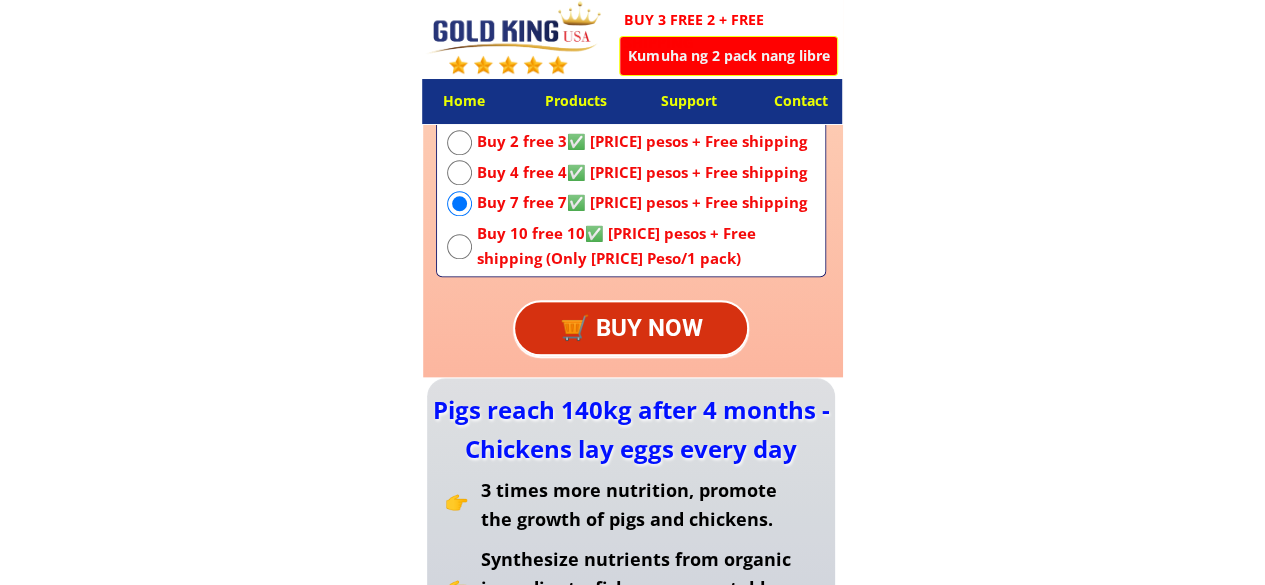 click on "Buy 10 free 10✅ [PRICE] pesos + Free shipping (Only [PRICE] Peso/1 pack)" at bounding box center [646, 246] 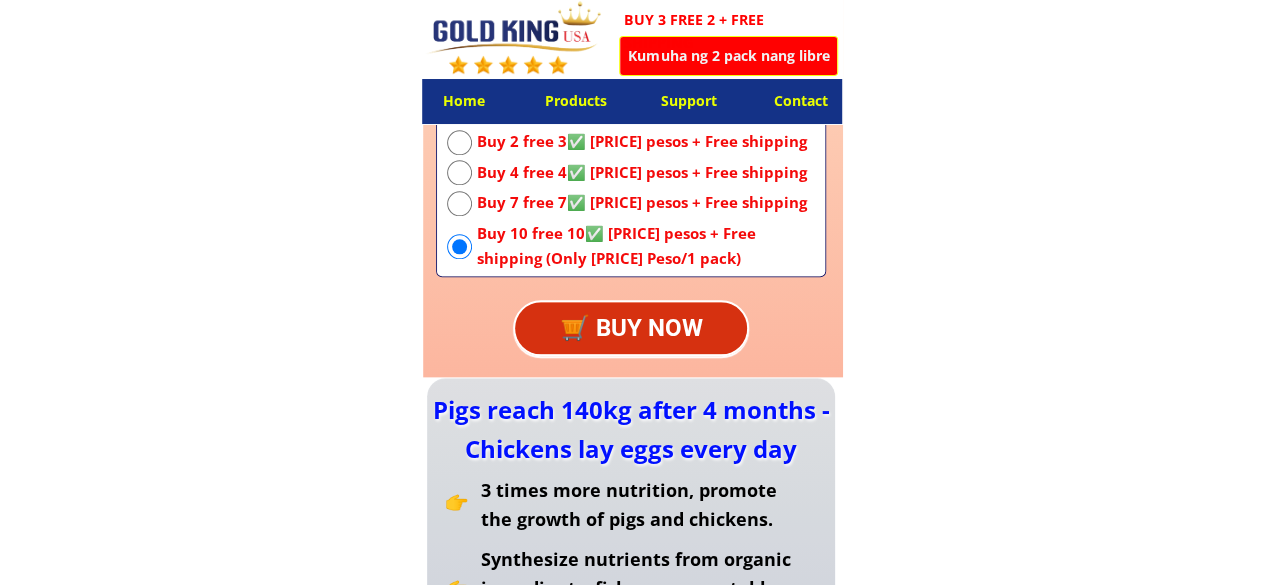 click on "Buy 7 free 7✅ [PRICE] pesos + Free shipping" at bounding box center [646, 203] 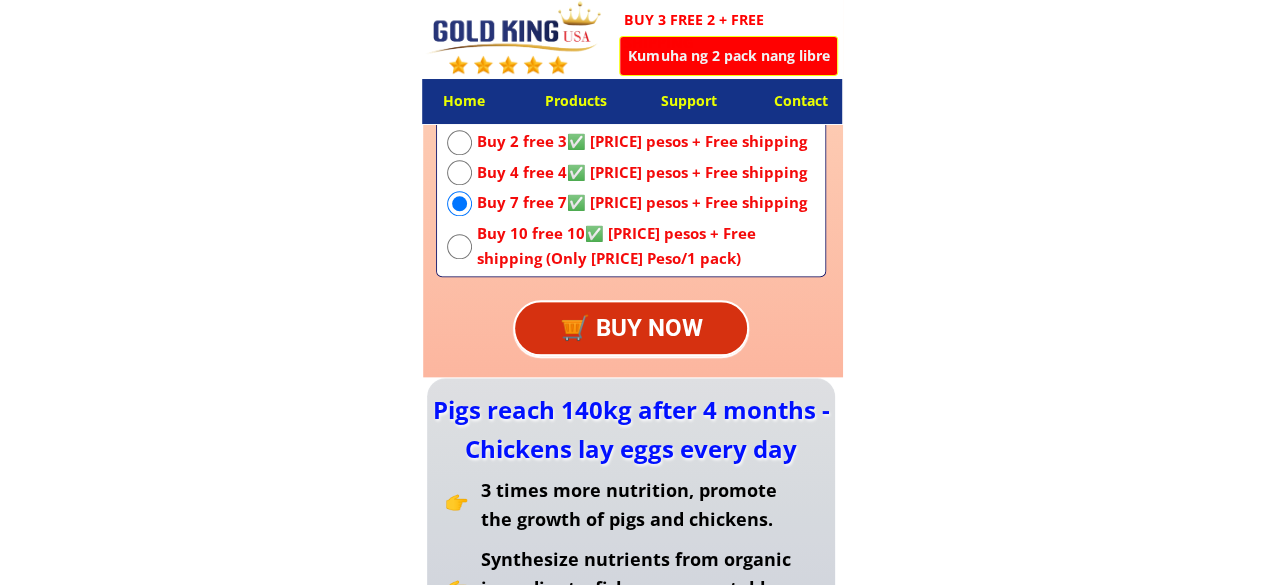click on "Buy 10 free 10✅ [PRICE] pesos + Free shipping (Only [PRICE] Peso/1 pack)" at bounding box center (646, 246) 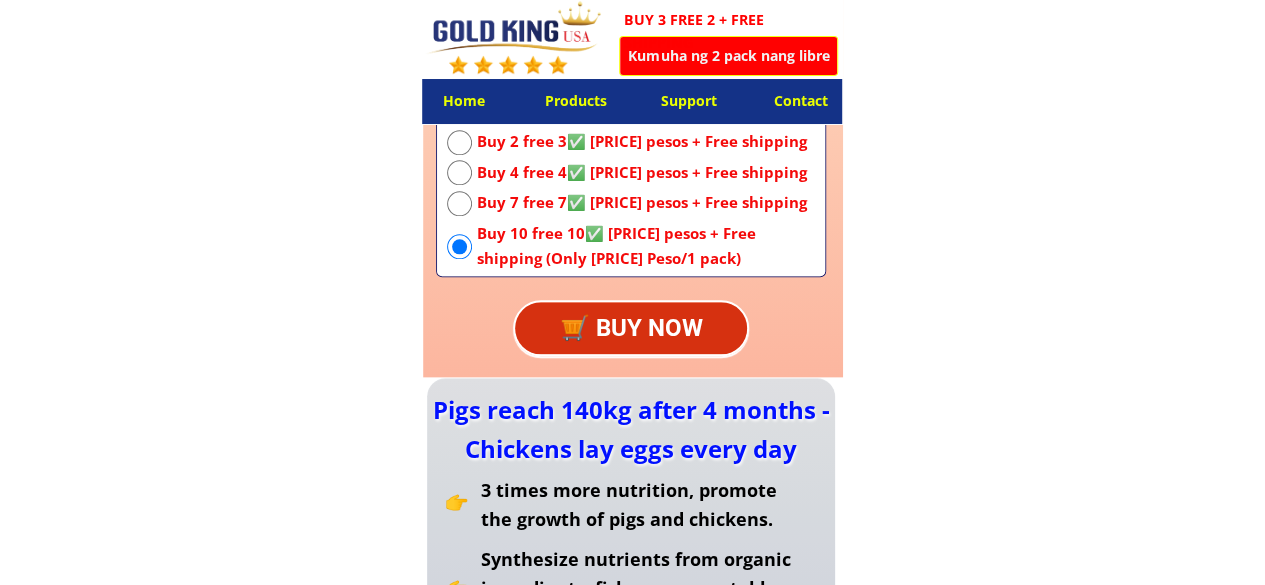 click on "Home Products Support Contact Kumuha ng 2 pack nang libre BUY 3 FREE 2 + FREE SHIPPING GOLD KING USA - Bran mixed with animal feed Shorten breeding time Increase animal absorption Palakasin ang resistensya ng hayop Madaling gamitin, lubos na epektibo Walang uliran na alok - 50% diskwento FAD CERTIFIED HIGH QUALITY PRODUCT Tumutulong na paikliin ang oras na kailangan para sa mga baboy upang pumunta sa merkado. Tinutulungan ang mga manok na mangitlog ng 280 hanggang 310 na itlog sa loob ng 1 taon. Ang mga enzyme tulad ng xylanase, protease at phytase ay nagpapataas ng resistensya at nakaiwas sa sakit. Ang mga hayop ay sumisipsip ng mabuti, ang dumi ay hindi malansa, ang kalidad ng karne ay pamantayan, masarap at ibinebenta sa mataas na presyo. Bakit gagamitin ang Gold King USA? ANG GOLD KING USA ESPECIALLY EFFECTIVE FOR POULTRY - Mabilis na pagtaas ng timbang: Ang mga baboy ay tumaba nang malaki pagkatapos lamang ng 7-10 araw ng pag-aalaga, na nagpapaikli sa oras sa pagbebenta.
Impormasyon ng produkto   00" at bounding box center (632, 1050) 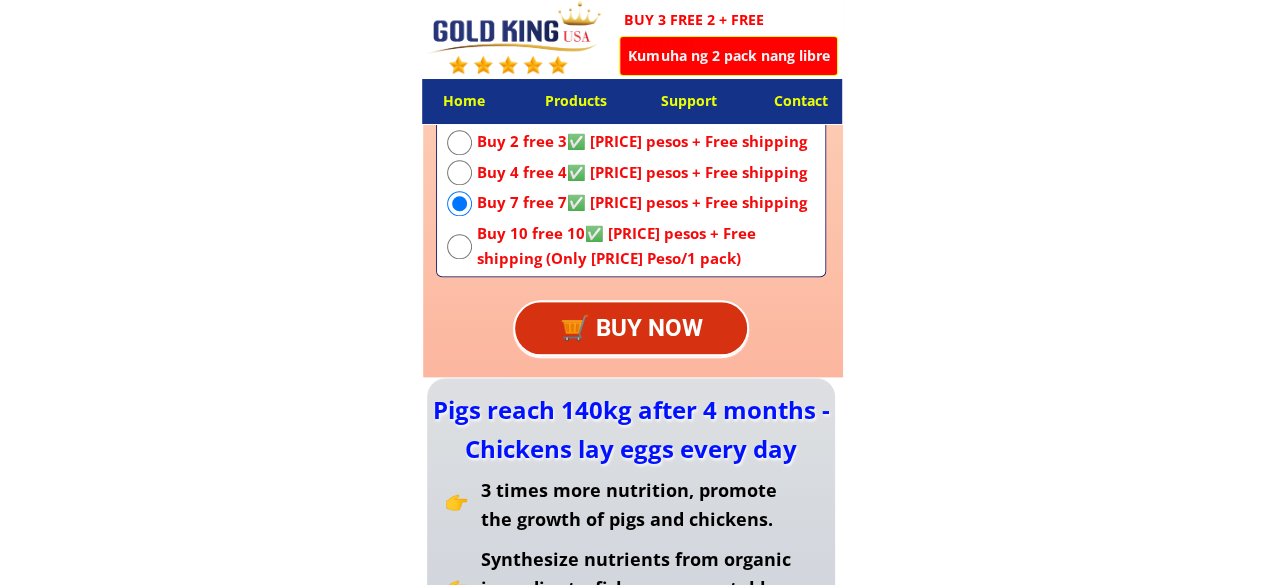 click on "Buy 1 free 2✅ [PRICE] pesos + Free shipping Buy 2 free 3✅ [PRICE] pesos + Free shipping Buy 4 free 4✅ [PRICE] pesos + Free shipping Buy 7 free 7✅ [PRICE] pesos + Free shipping Buy 10 free 10✅ [PRICE] pesos + Free shipping (Only [PRICE] Peso/1 pack)" at bounding box center [631, 188] 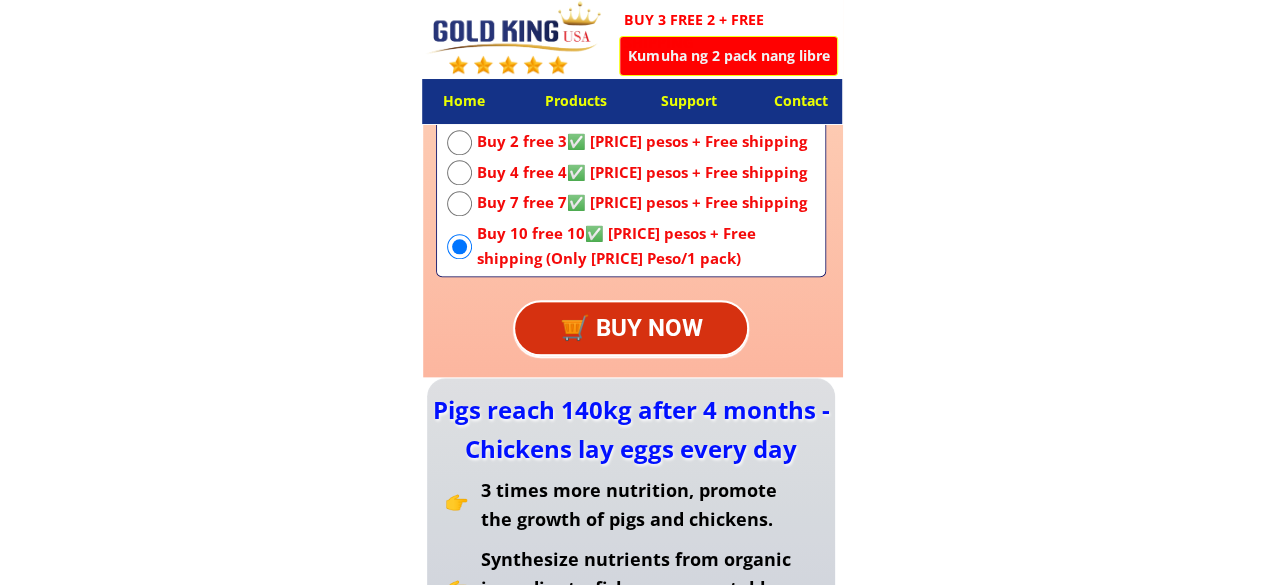 click on "Buy 7 free 7✅ [PRICE] pesos + Free shipping" at bounding box center [646, 203] 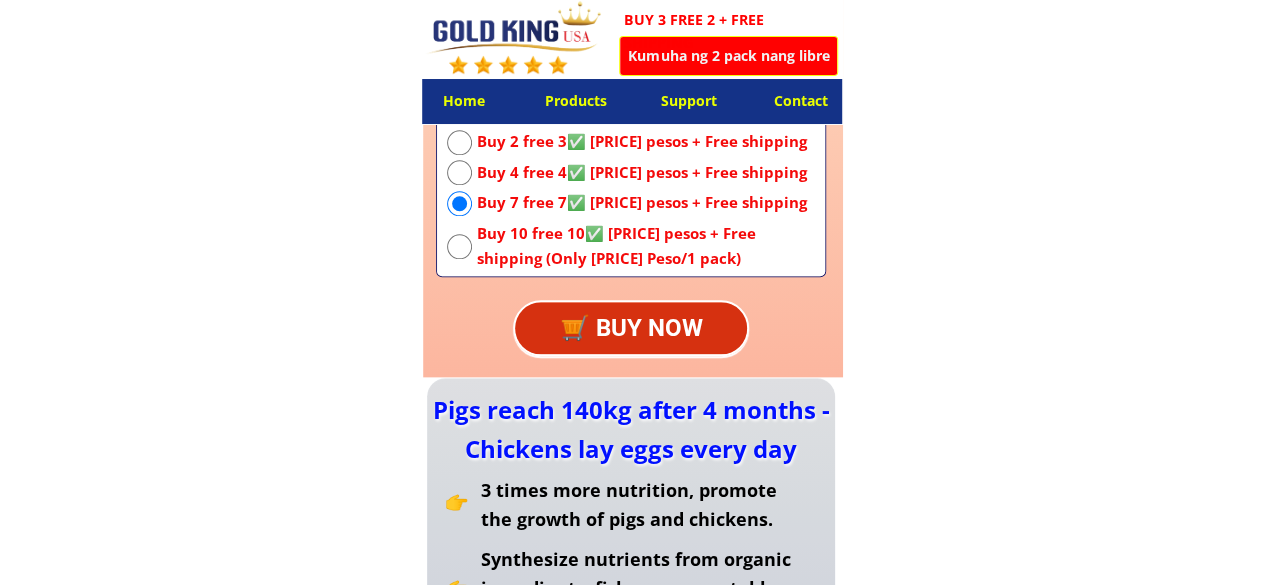 click on "Buy 10 free 10✅ [PRICE] pesos + Free shipping (Only [PRICE] Peso/1 pack)" at bounding box center (646, 246) 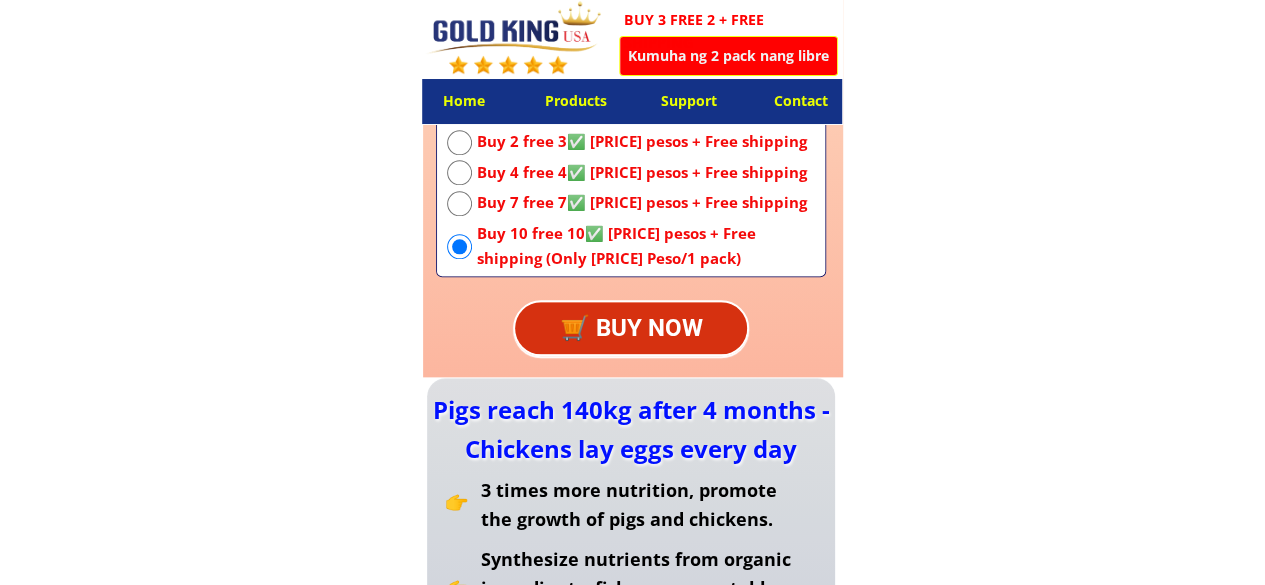 click on "Home Products Support Contact Kumuha ng 2 pack nang libre BUY 3 FREE 2 + FREE SHIPPING GOLD KING USA - Bran mixed with animal feed Shorten breeding time Increase animal absorption Palakasin ang resistensya ng hayop Madaling gamitin, lubos na epektibo Walang uliran na alok - 50% diskwento FAD CERTIFIED HIGH QUALITY PRODUCT Tumutulong na paikliin ang oras na kailangan para sa mga baboy upang pumunta sa merkado. Tinutulungan ang mga manok na mangitlog ng 280 hanggang 310 na itlog sa loob ng 1 taon. Ang mga enzyme tulad ng xylanase, protease at phytase ay nagpapataas ng resistensya at nakaiwas sa sakit. Ang mga hayop ay sumisipsip ng mabuti, ang dumi ay hindi malansa, ang kalidad ng karne ay pamantayan, masarap at ibinebenta sa mataas na presyo. Bakit gagamitin ang Gold King USA? ANG GOLD KING USA ESPECIALLY EFFECTIVE FOR POULTRY - Mabilis na pagtaas ng timbang: Ang mga baboy ay tumaba nang malaki pagkatapos lamang ng 7-10 araw ng pag-aalaga, na nagpapaikli sa oras sa pagbebenta.
Impormasyon ng produkto   00" at bounding box center (632, 1050) 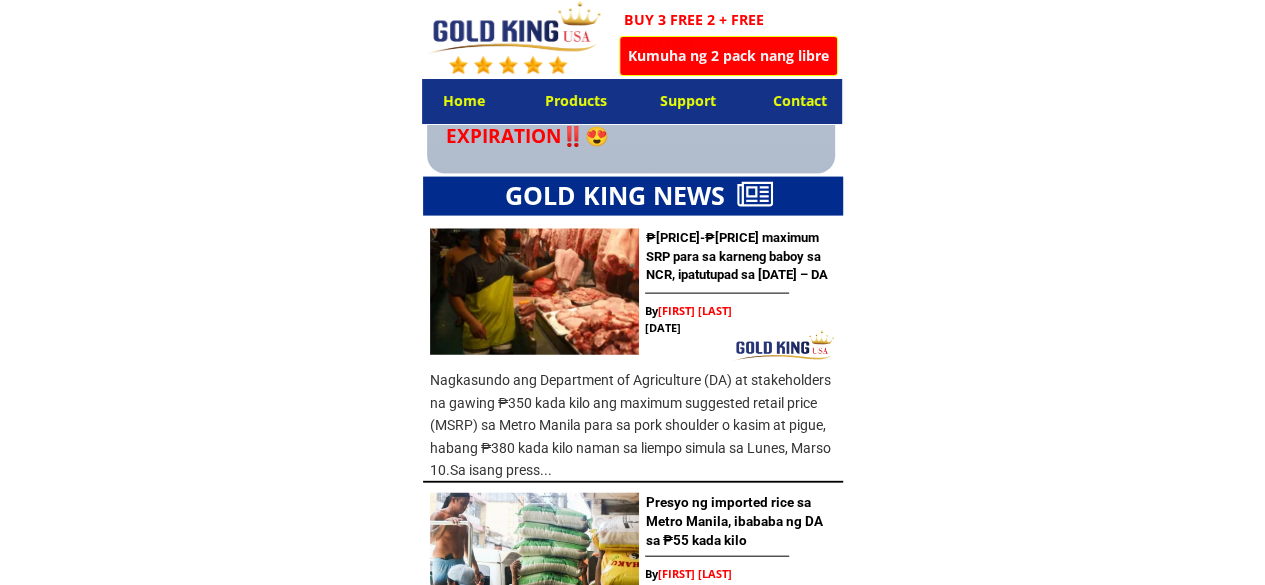 scroll, scrollTop: 5898, scrollLeft: 0, axis: vertical 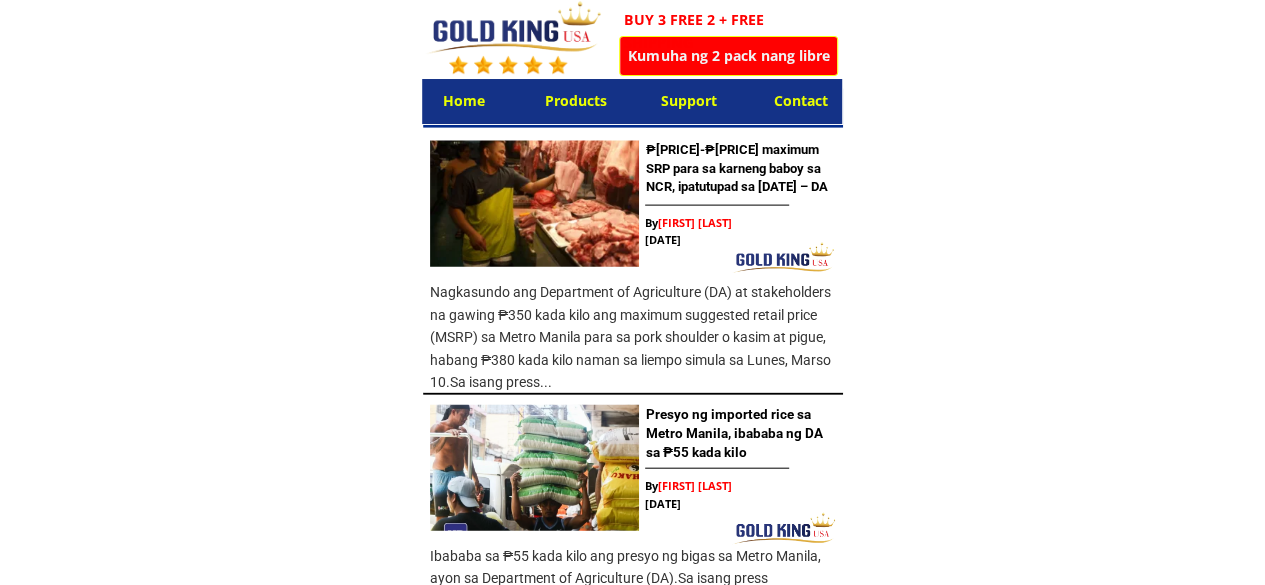 click on "Home Products Support Contact Kumuha ng 2 pack nang libre BUY 3 FREE 2 + FREE SHIPPING GOLD KING USA - Bran mixed with animal feed Shorten breeding time Increase animal absorption Palakasin ang resistensya ng hayop Madaling gamitin, lubos na epektibo Walang uliran na alok - 50% diskwento FAD CERTIFIED HIGH QUALITY PRODUCT Tumutulong na paikliin ang oras na kailangan para sa mga baboy upang pumunta sa merkado. Tinutulungan ang mga manok na mangitlog ng 280 hanggang 310 na itlog sa loob ng 1 taon. Ang mga enzyme tulad ng xylanase, protease at phytase ay nagpapataas ng resistensya at nakaiwas sa sakit. Ang mga hayop ay sumisipsip ng mabuti, ang dumi ay hindi malansa, ang kalidad ng karne ay pamantayan, masarap at ibinebenta sa mataas na presyo. Bakit gagamitin ang Gold King USA? ANG GOLD KING USA ESPECIALLY EFFECTIVE FOR POULTRY - Mabilis na pagtaas ng timbang: Ang mga baboy ay tumaba nang malaki pagkatapos lamang ng 7-10 araw ng pag-aalaga, na nagpapaikli sa oras sa pagbebenta.
Impormasyon ng produkto   00" at bounding box center (632, -50) 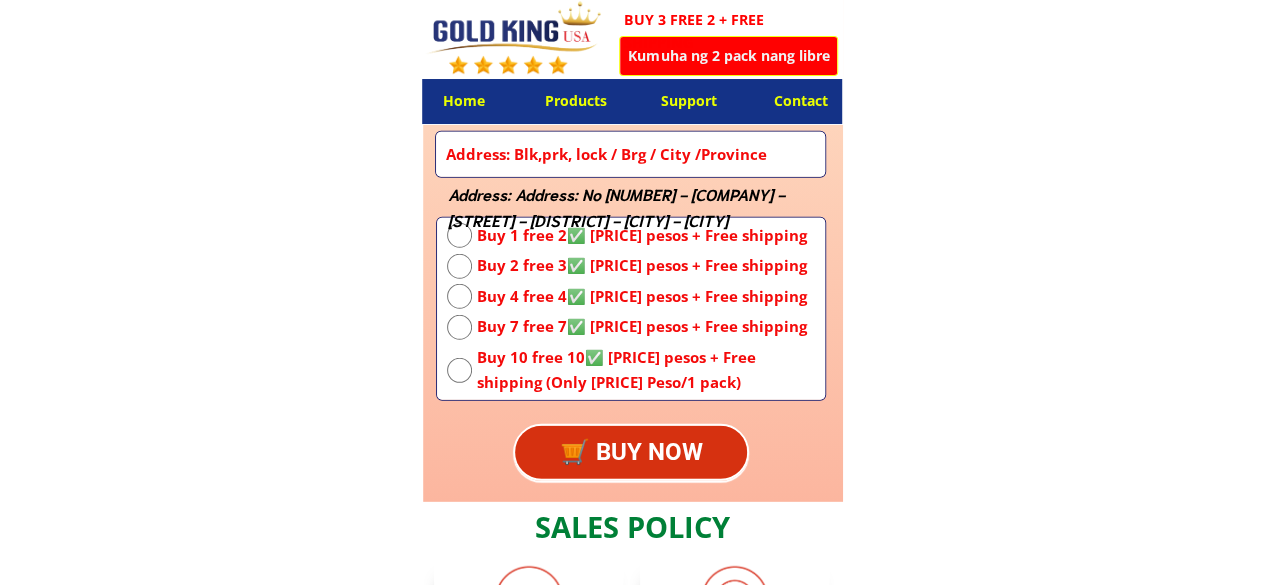 scroll, scrollTop: 10311, scrollLeft: 0, axis: vertical 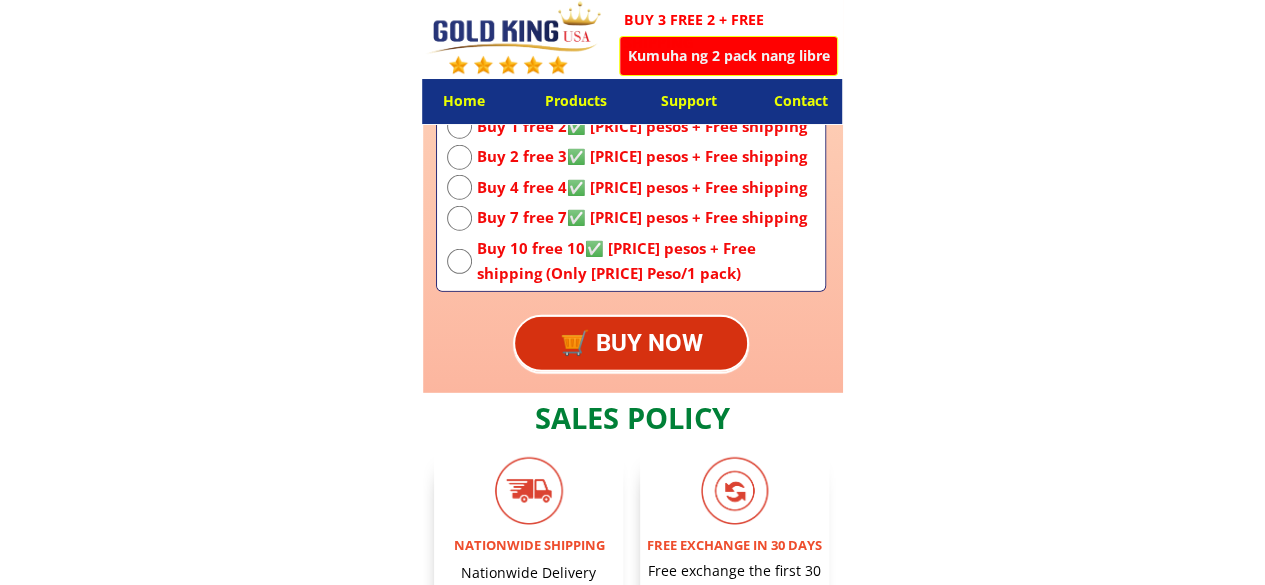 click on "Buy 10 free 10✅ [PRICE] pesos + Free shipping (Only [PRICE] Peso/1 pack)" at bounding box center (646, 261) 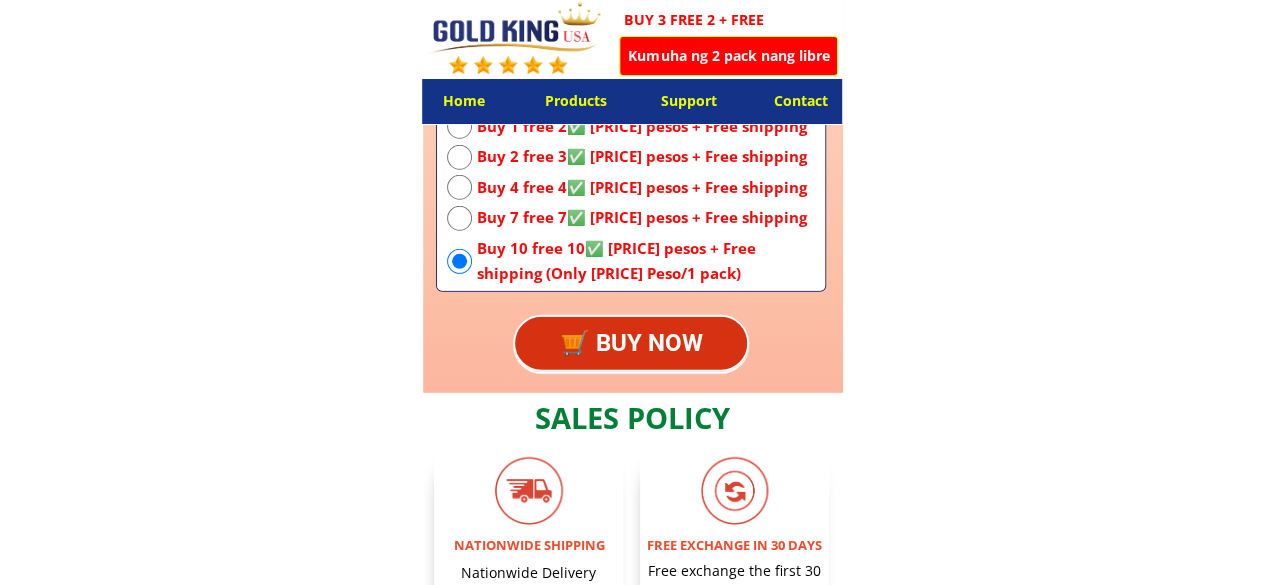 click on "Buy 7 free 7✅ [PRICE] pesos + Free shipping" at bounding box center [646, 218] 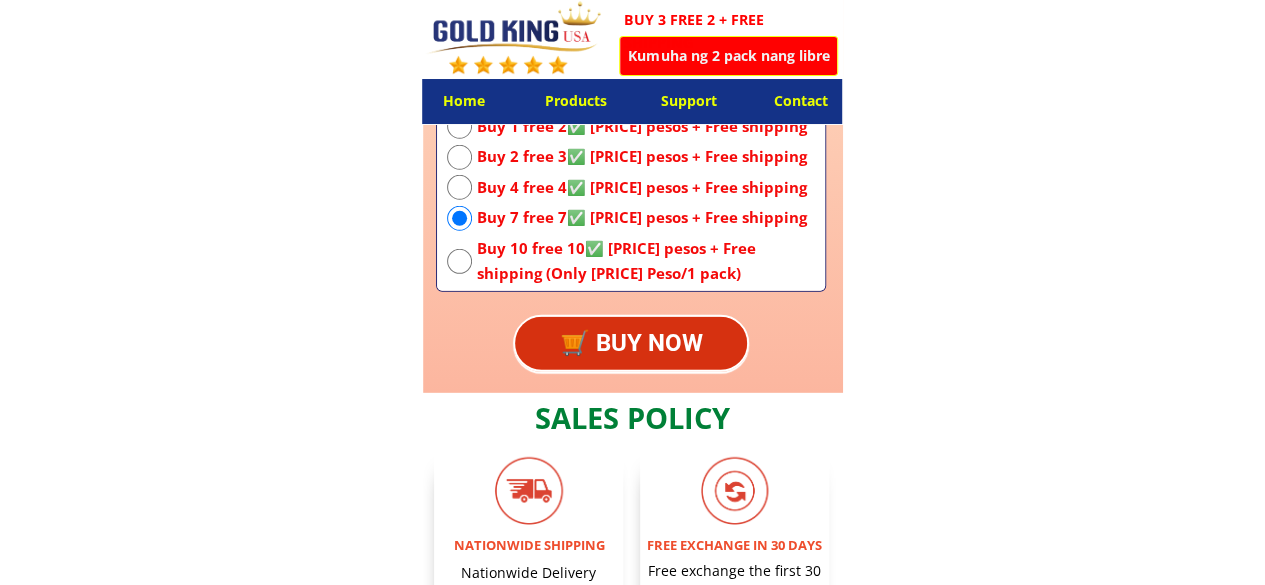 click on "Buy 4 free 4✅ [PRICE] pesos + Free shipping" at bounding box center (646, 188) 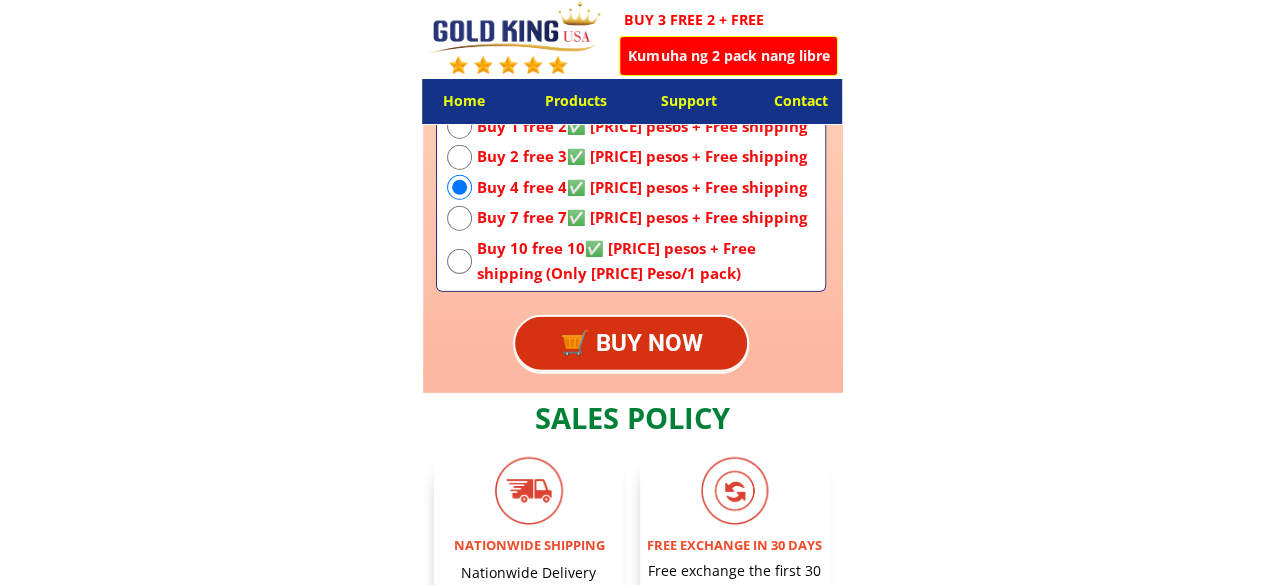 click on "Buy 2 free 3✅ [PRICE] pesos + Free shipping" at bounding box center (646, 157) 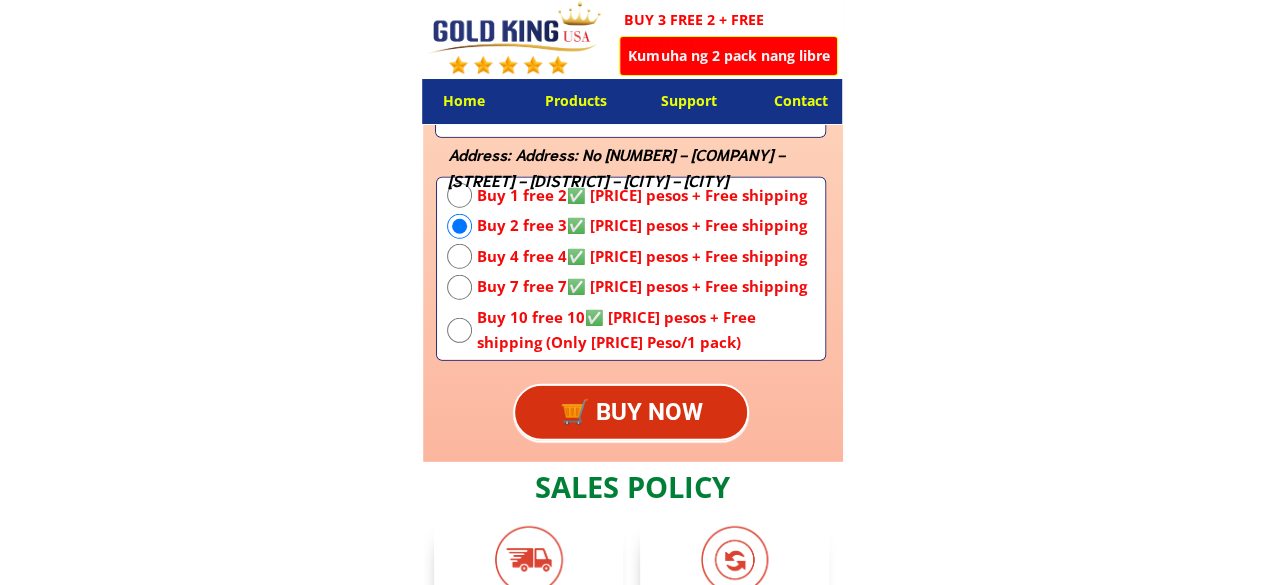 scroll, scrollTop: 10211, scrollLeft: 0, axis: vertical 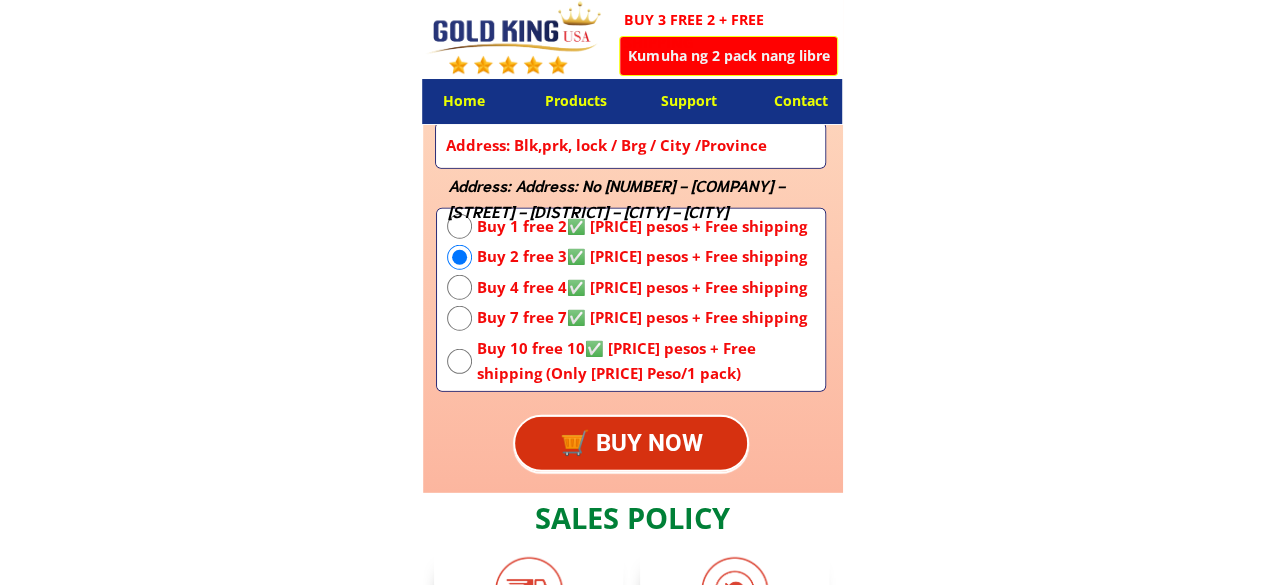 click on "Buy 1 free 2✅ [PRICE] pesos + Free shipping" at bounding box center [646, 227] 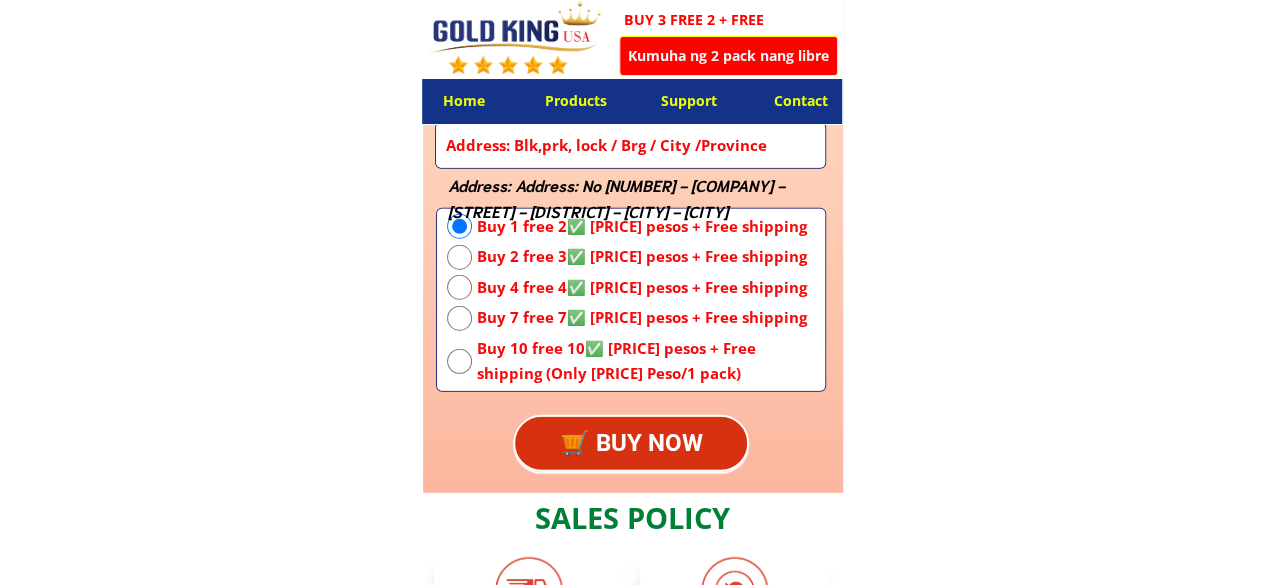 click on "Home Products Support Contact Kumuha ng 2 pack nang libre BUY 3 FREE 2 + FREE SHIPPING GOLD KING USA - Bran mixed with animal feed Shorten breeding time Increase animal absorption Palakasin ang resistensya ng hayop Madaling gamitin, lubos na epektibo Walang uliran na alok - 50% diskwento FAD CERTIFIED HIGH QUALITY PRODUCT Tumutulong na paikliin ang oras na kailangan para sa mga baboy upang pumunta sa merkado. Tinutulungan ang mga manok na mangitlog ng 280 hanggang 310 na itlog sa loob ng 1 taon. Ang mga enzyme tulad ng xylanase, protease at phytase ay nagpapataas ng resistensya at nakaiwas sa sakit. Ang mga hayop ay sumisipsip ng mabuti, ang dumi ay hindi malansa, ang kalidad ng karne ay pamantayan, masarap at ibinebenta sa mataas na presyo. Bakit gagamitin ang Gold King USA? ANG GOLD KING USA ESPECIALLY EFFECTIVE FOR POULTRY - Mabilis na pagtaas ng timbang: Ang mga baboy ay tumaba nang malaki pagkatapos lamang ng 7-10 araw ng pag-aalaga, na nagpapaikli sa oras sa pagbebenta.
Impormasyon ng produkto   00" at bounding box center (632, -4363) 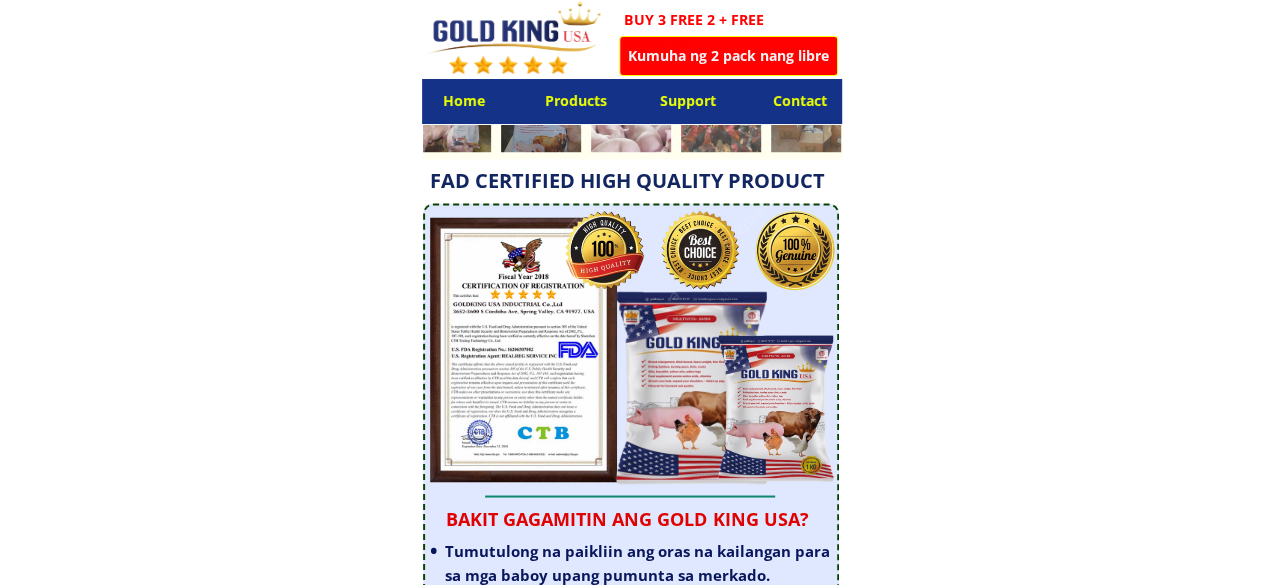 scroll, scrollTop: 0, scrollLeft: 0, axis: both 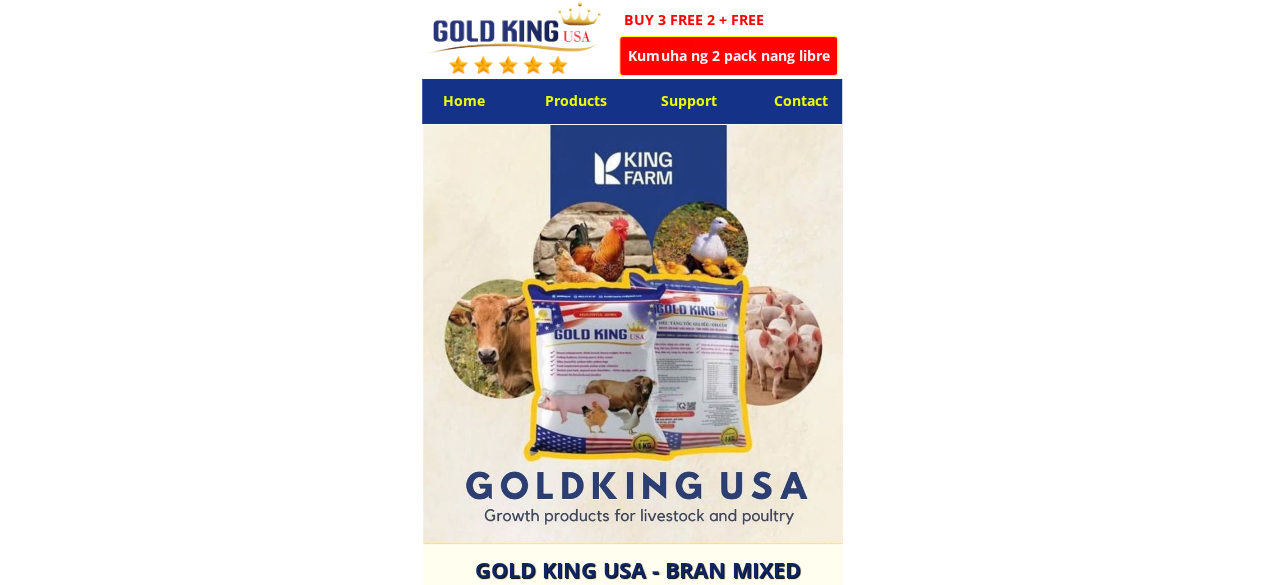 click on "Kumuha ng 2 pack nang libre" at bounding box center [728, 56] 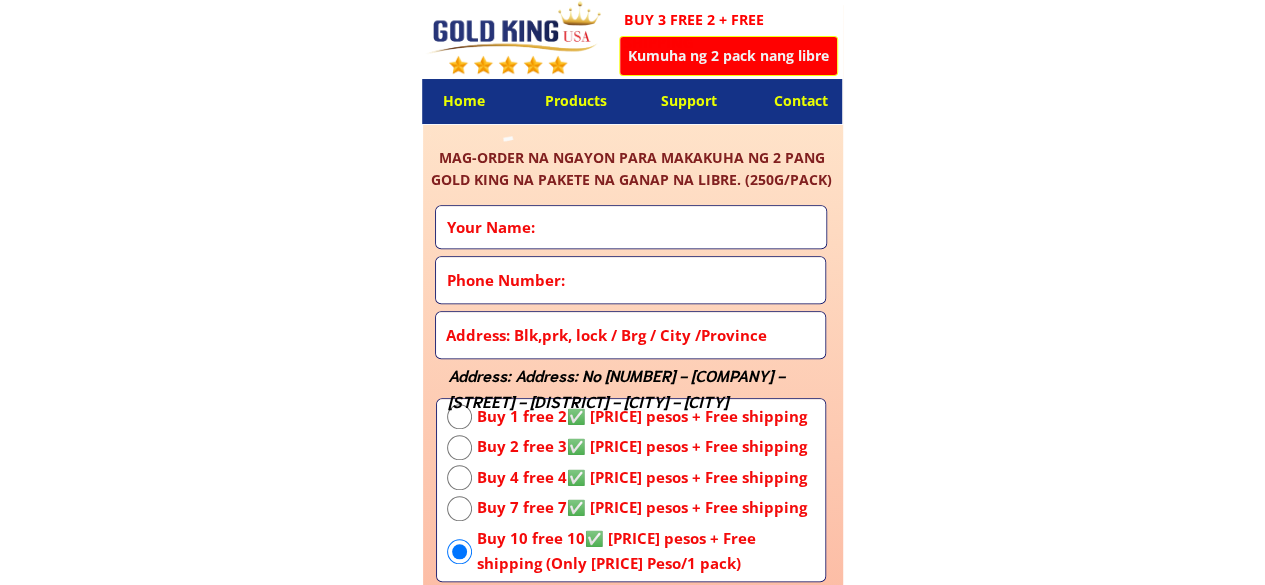 scroll, scrollTop: 4498, scrollLeft: 0, axis: vertical 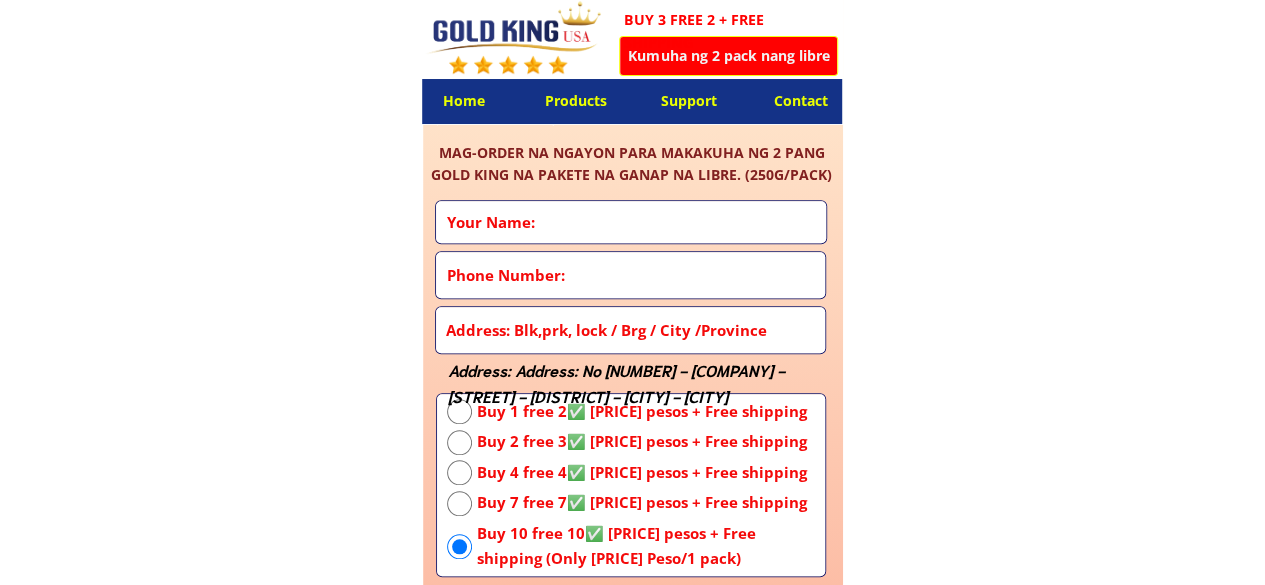 click on "Contact" at bounding box center [800, 102] 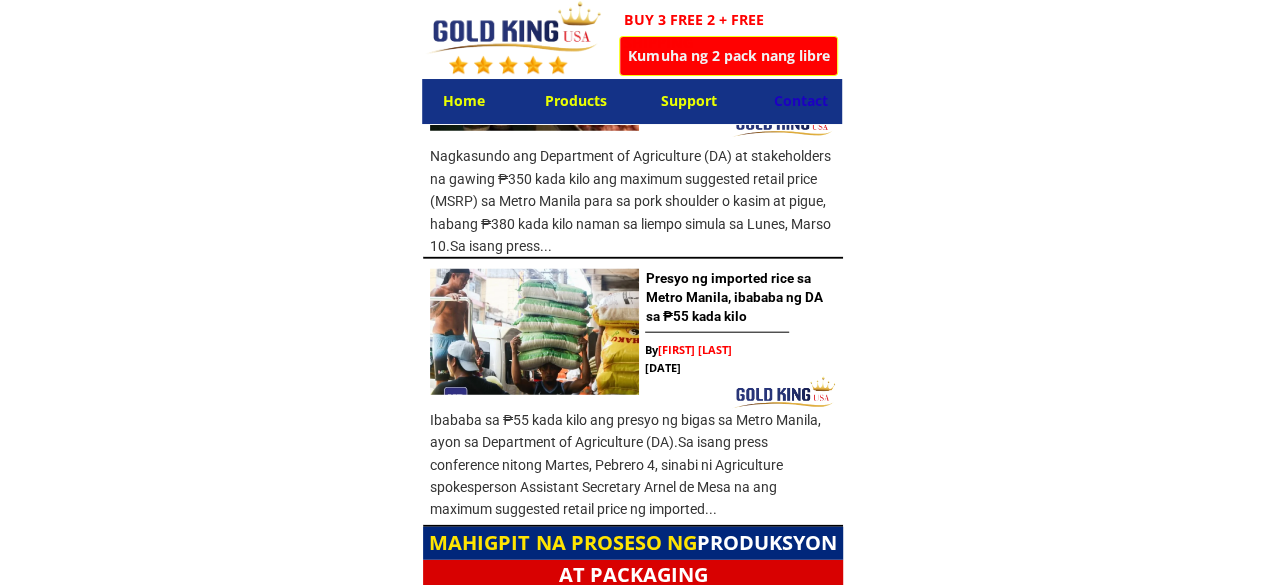 click on "Contact" at bounding box center [800, 102] 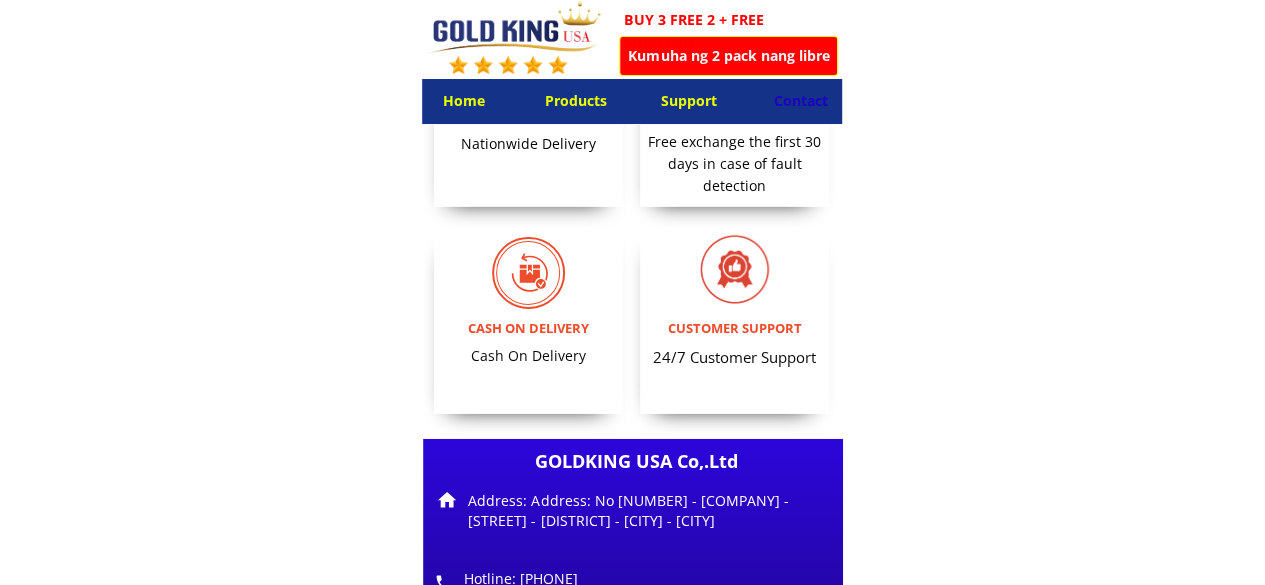 scroll, scrollTop: 11111, scrollLeft: 0, axis: vertical 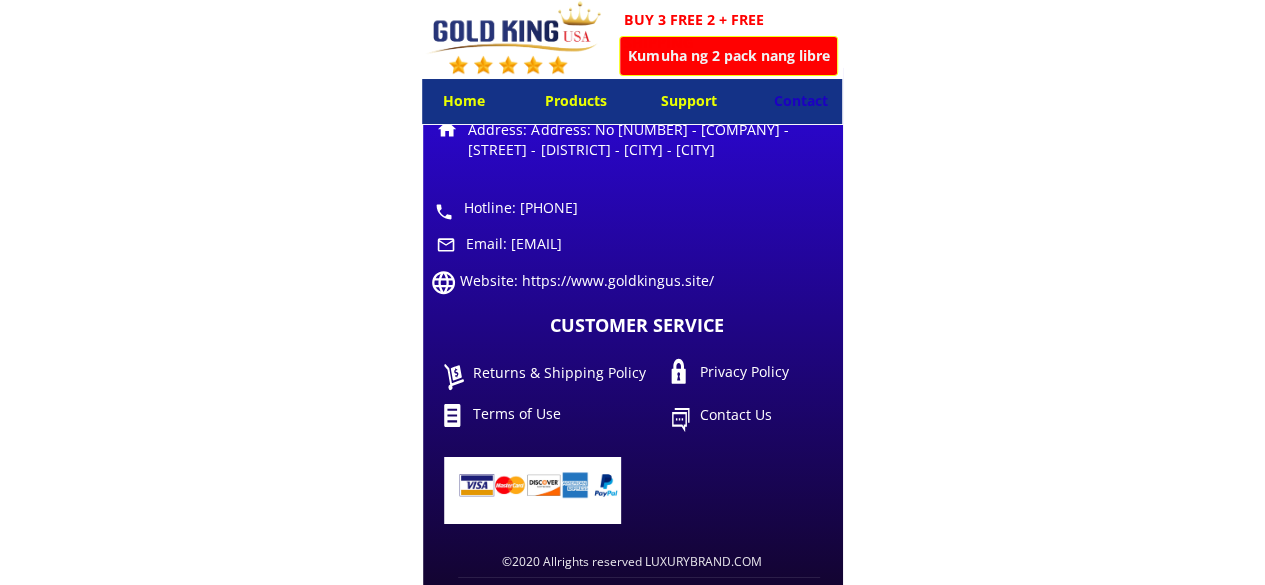 click on "Support" at bounding box center (688, 102) 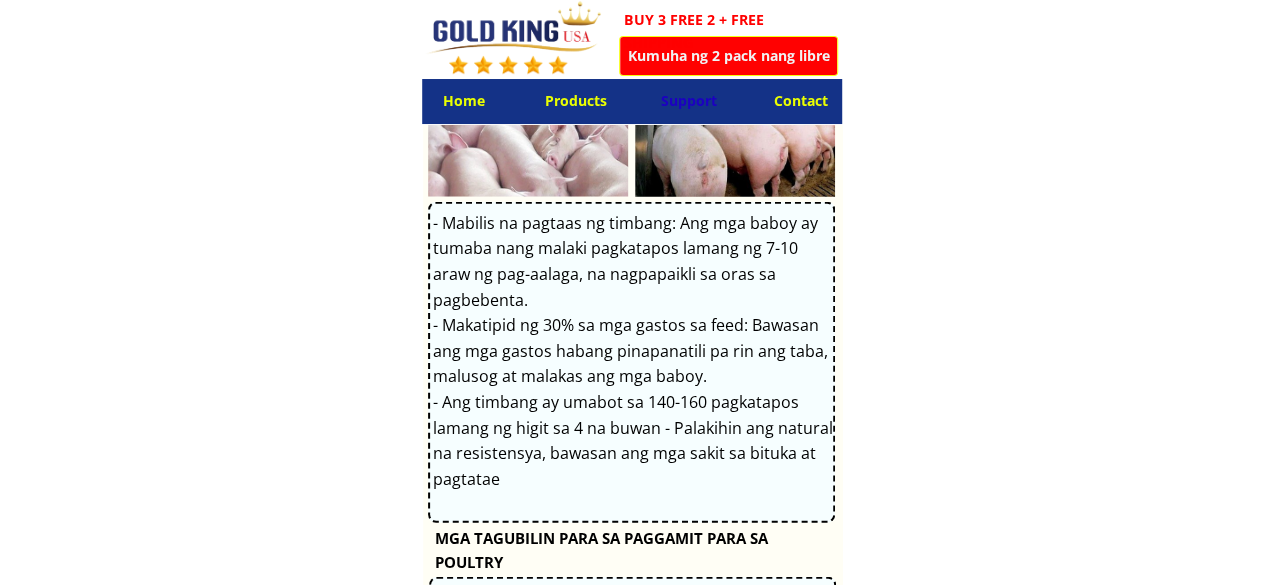 scroll, scrollTop: 2379, scrollLeft: 0, axis: vertical 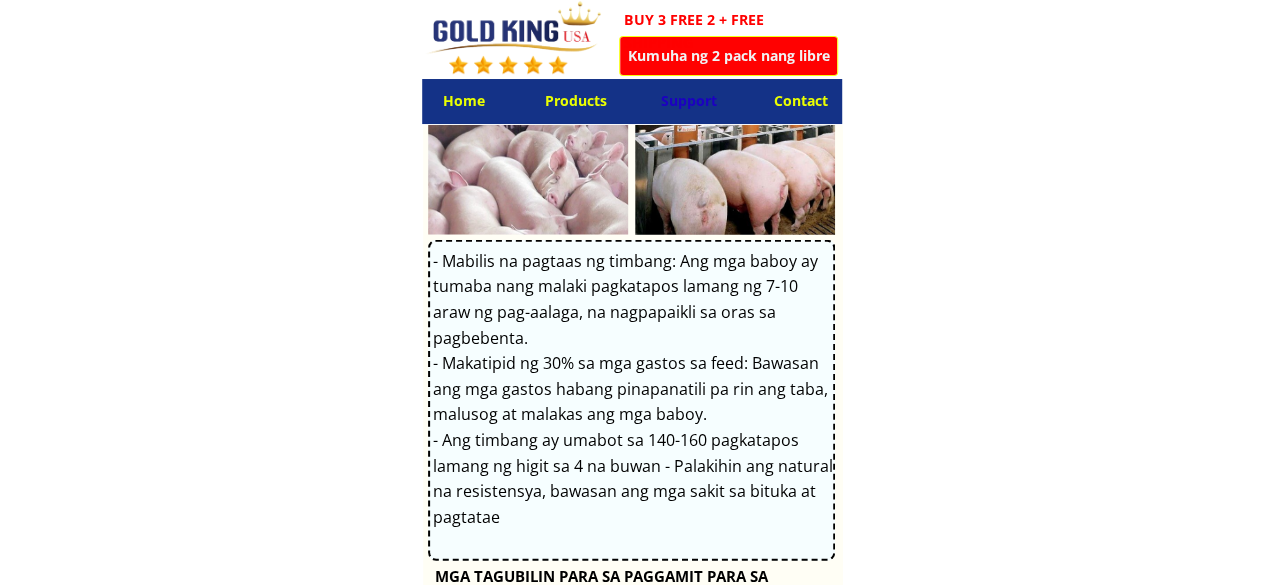 click on "Products" at bounding box center [576, 102] 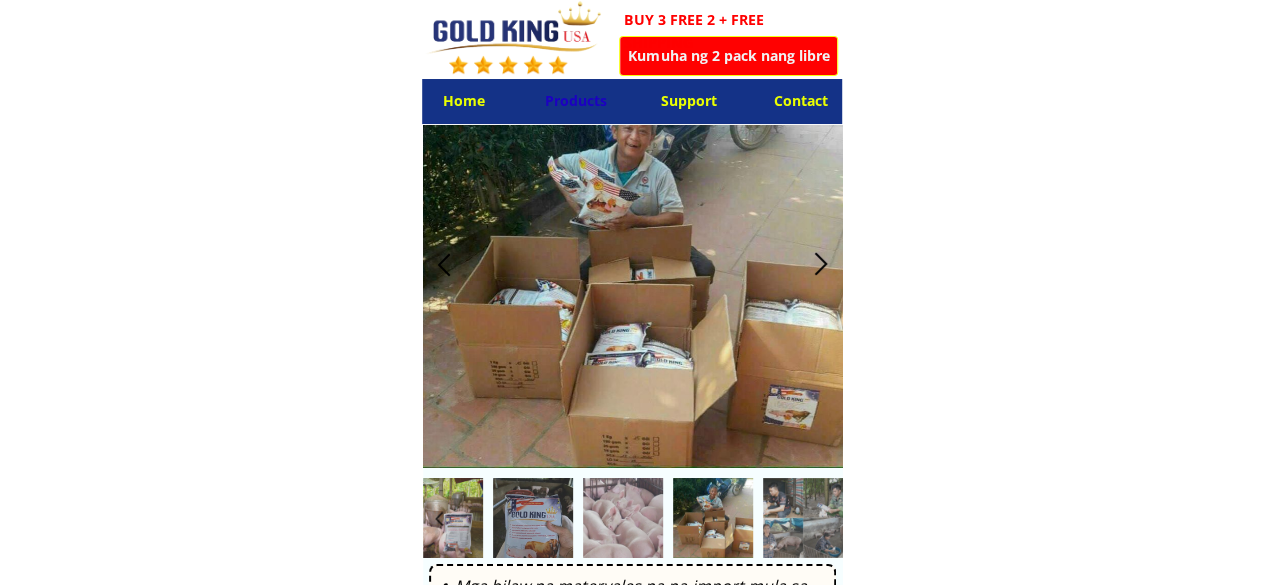 scroll, scrollTop: 3189, scrollLeft: 0, axis: vertical 